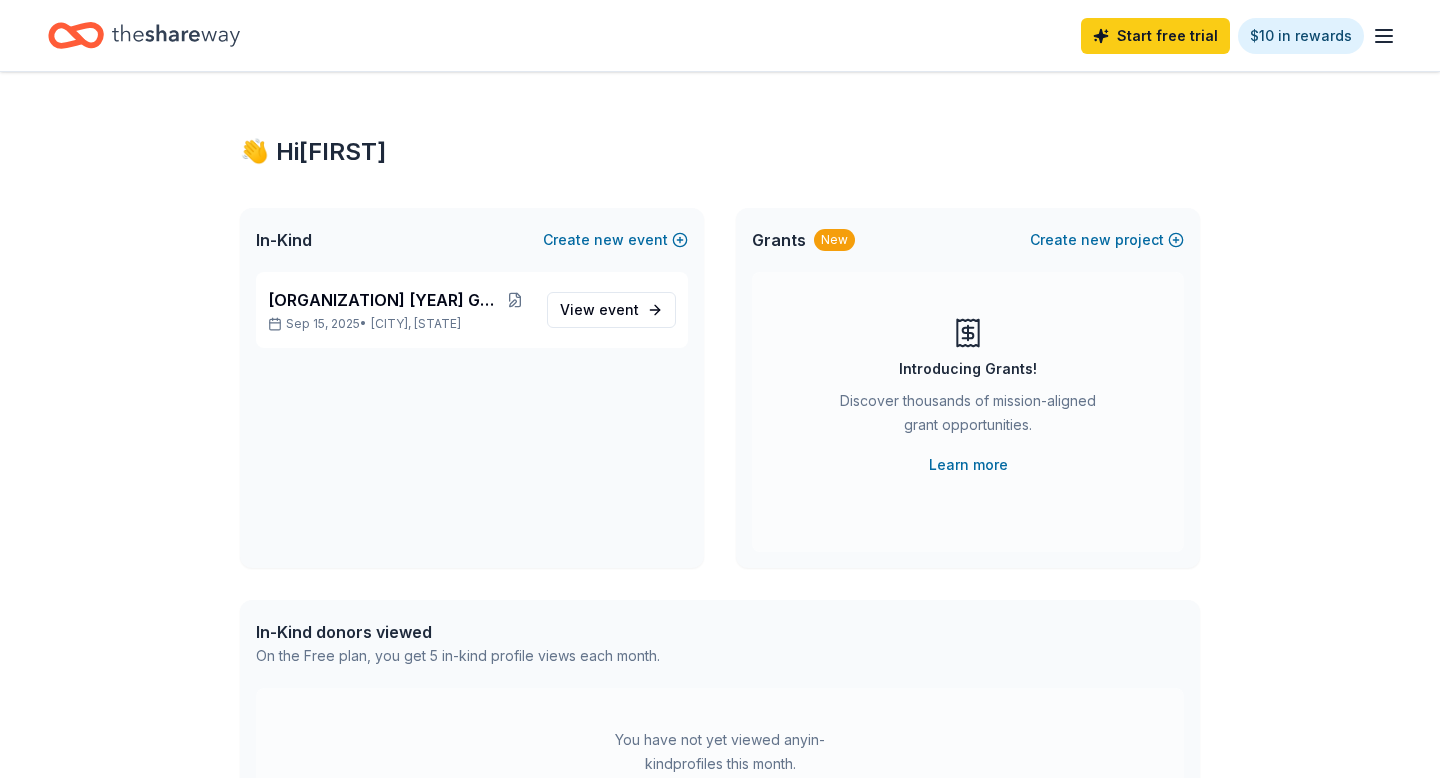 scroll, scrollTop: 0, scrollLeft: 0, axis: both 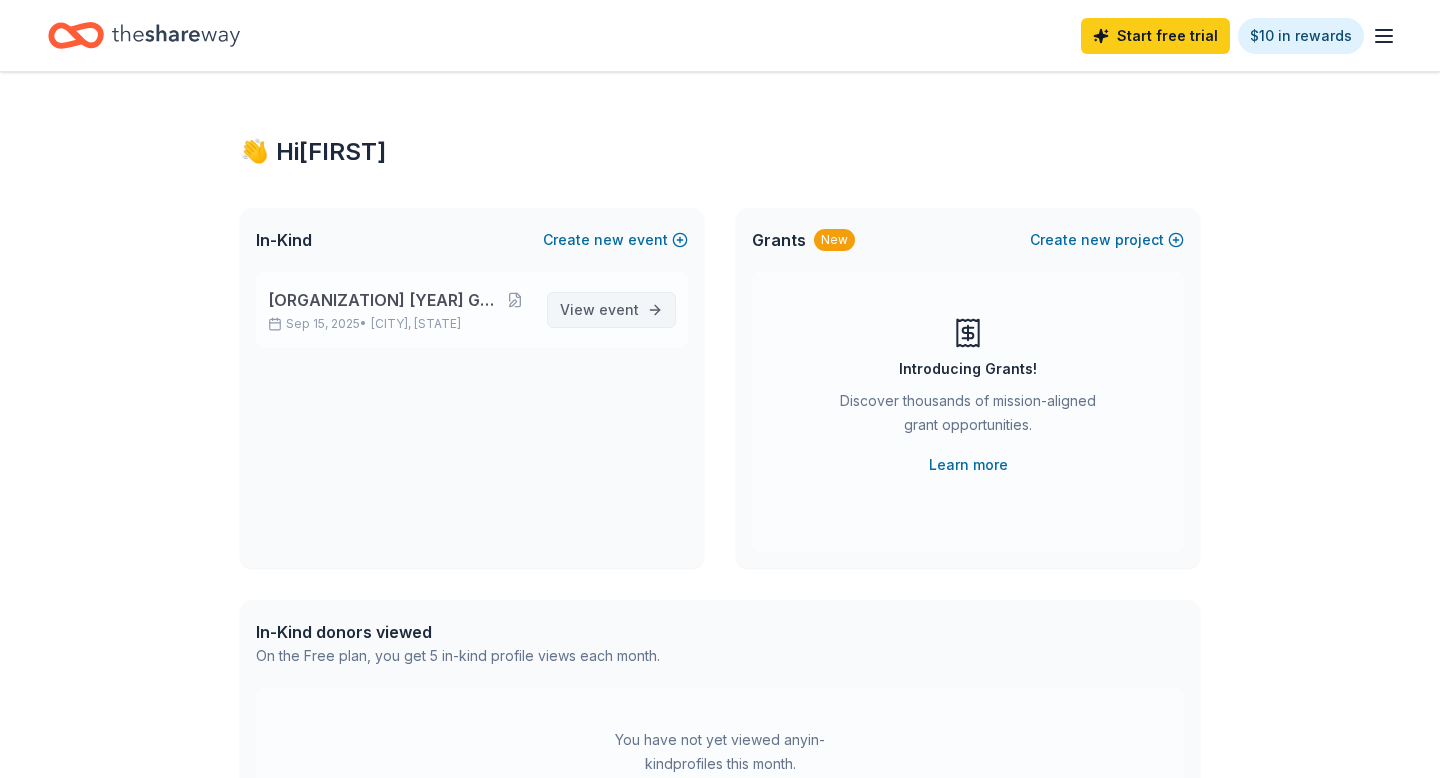 click on "event" at bounding box center [619, 309] 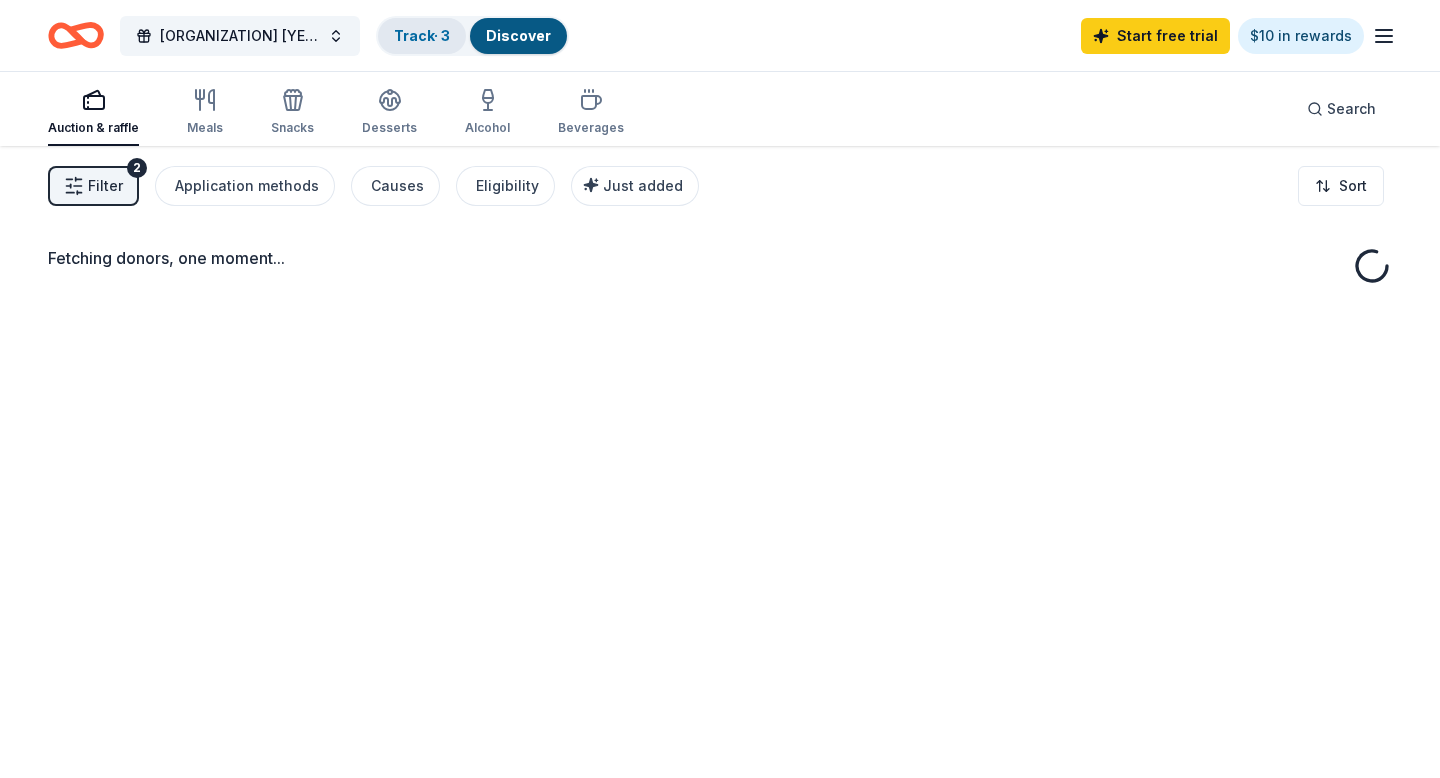 click on "Track  · 3" at bounding box center [422, 36] 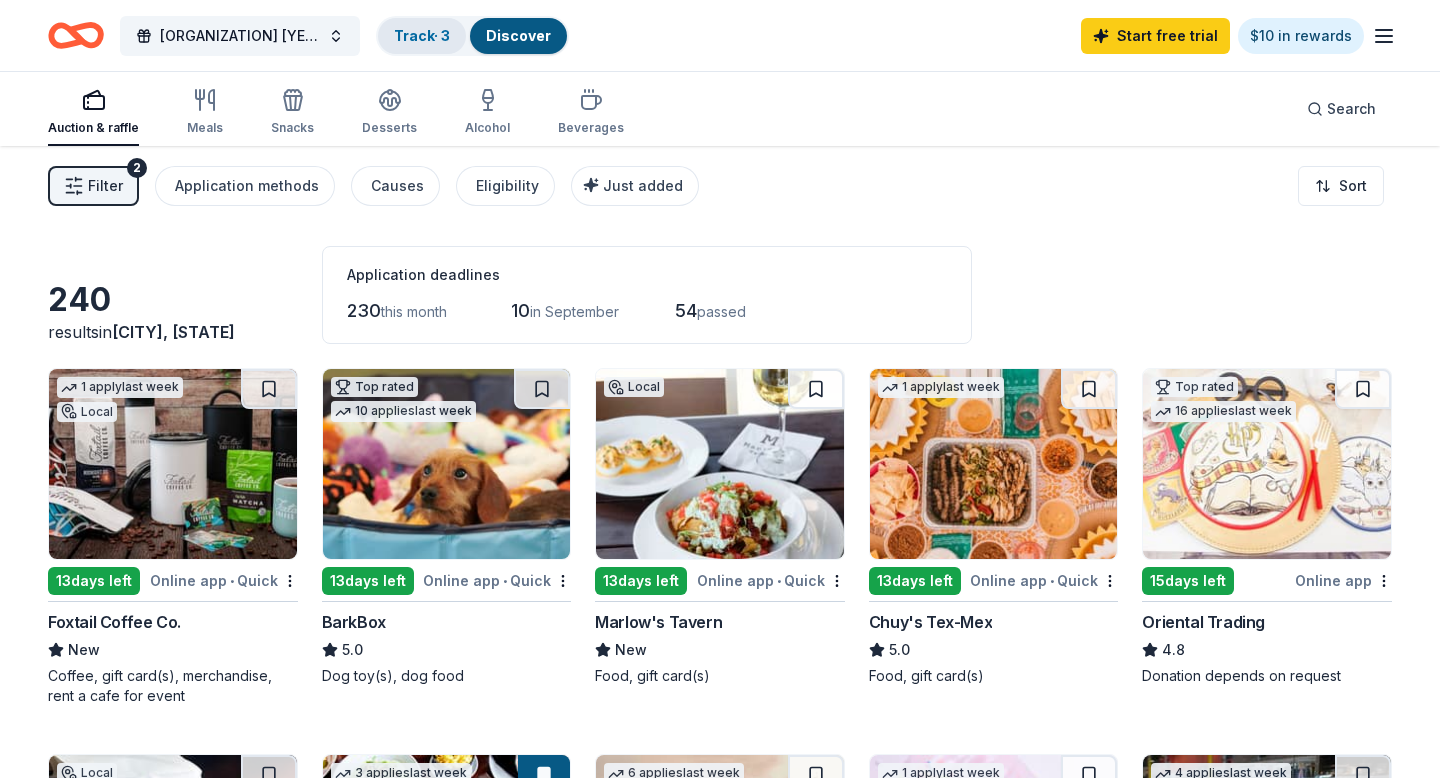 scroll, scrollTop: 1, scrollLeft: 0, axis: vertical 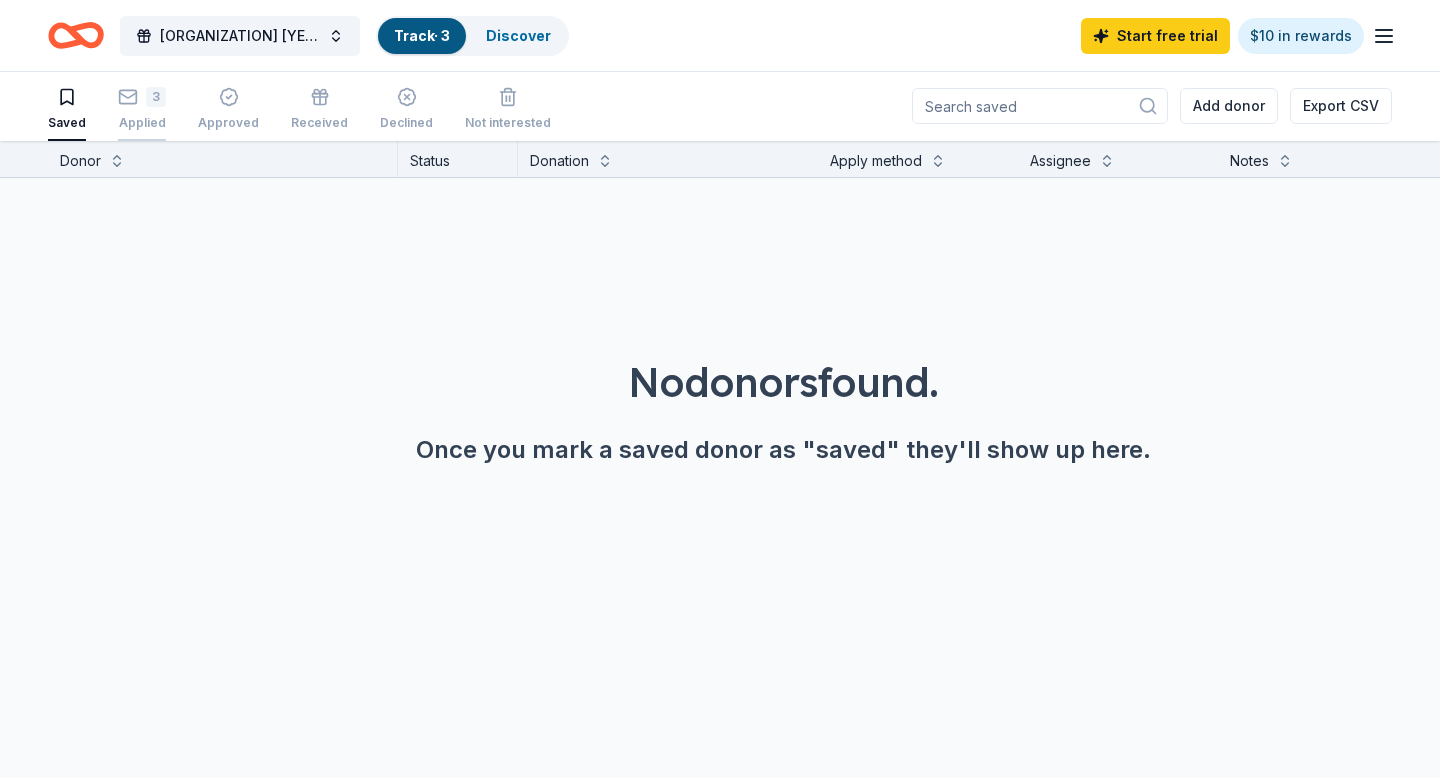 click on "Applied" at bounding box center [142, 123] 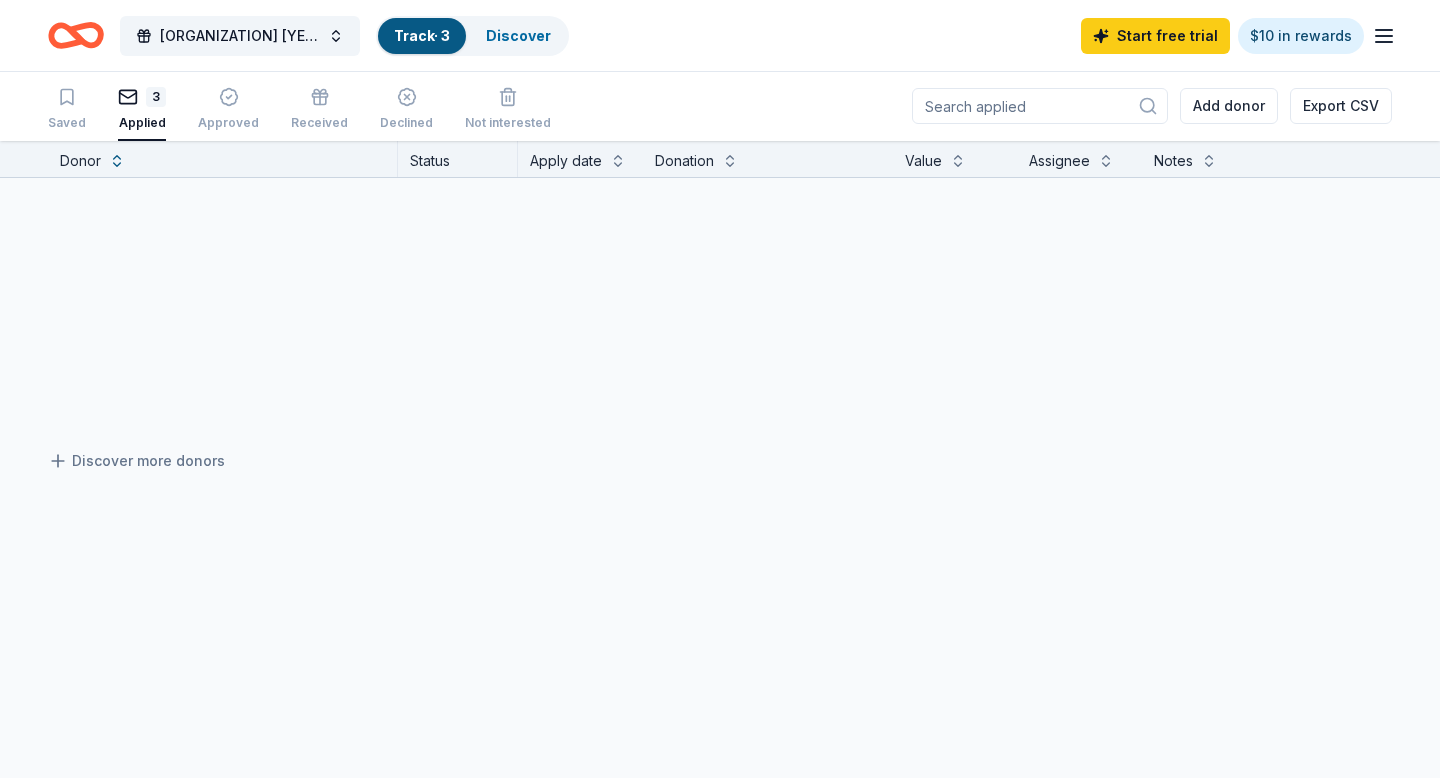 scroll, scrollTop: 0, scrollLeft: 0, axis: both 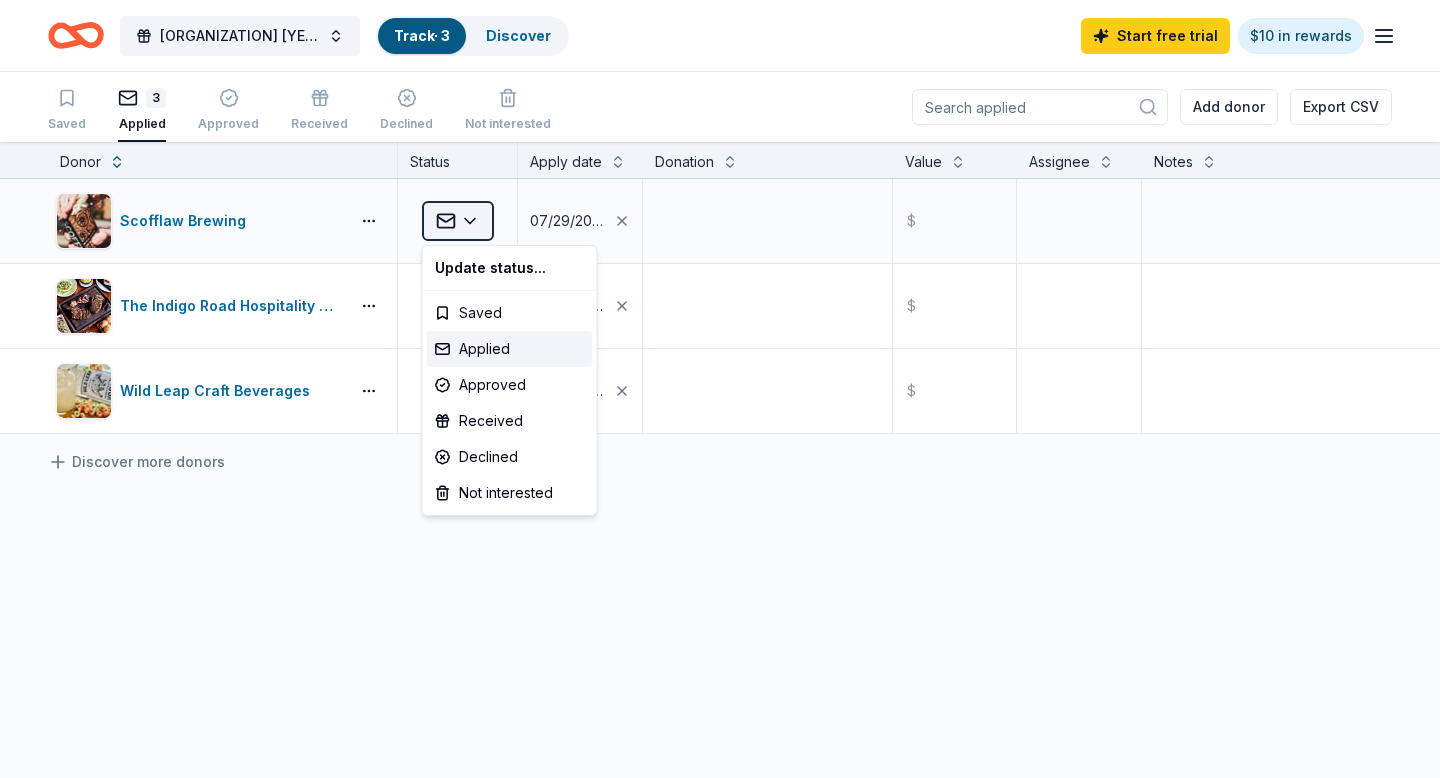 click on "Atlanta Humane Society 2025 Golf Classic Track  · 3 Discover Start free  trial $10 in rewards Saved 3 Applied Approved Received Declined Not interested Add donor Export CSV Donor Status Apply date Donation Value Assignee Notes Scofflaw Brewing Applied 07/29/2025 $ The Indigo Road Hospitality Group Applied 07/29/2025 $ Wild Leap Craft Beverages Applied 07/29/2025 $   Discover more donors Saved Update status... Saved Applied Approved Received Declined Not interested" at bounding box center (720, 389) 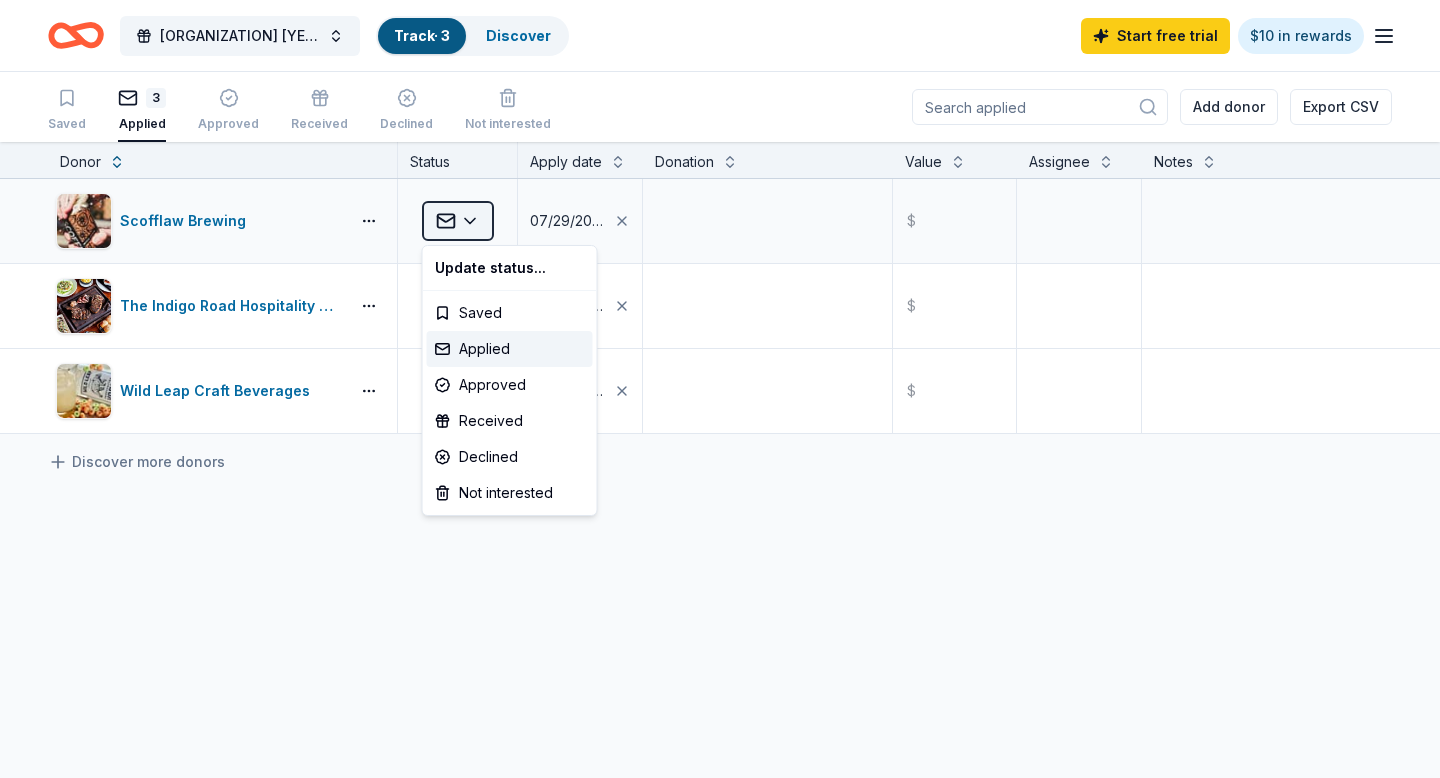 click on "Atlanta Humane Society 2025 Golf Classic Track  · 3 Discover Start free  trial $10 in rewards Saved 3 Applied Approved Received Declined Not interested Add donor Export CSV Donor Status Apply date Donation Value Assignee Notes Scofflaw Brewing Applied 07/29/2025 $ The Indigo Road Hospitality Group Applied 07/29/2025 $ Wild Leap Craft Beverages Applied 07/29/2025 $   Discover more donors Saved Update status... Saved Applied Approved Received Declined Not interested" at bounding box center (720, 389) 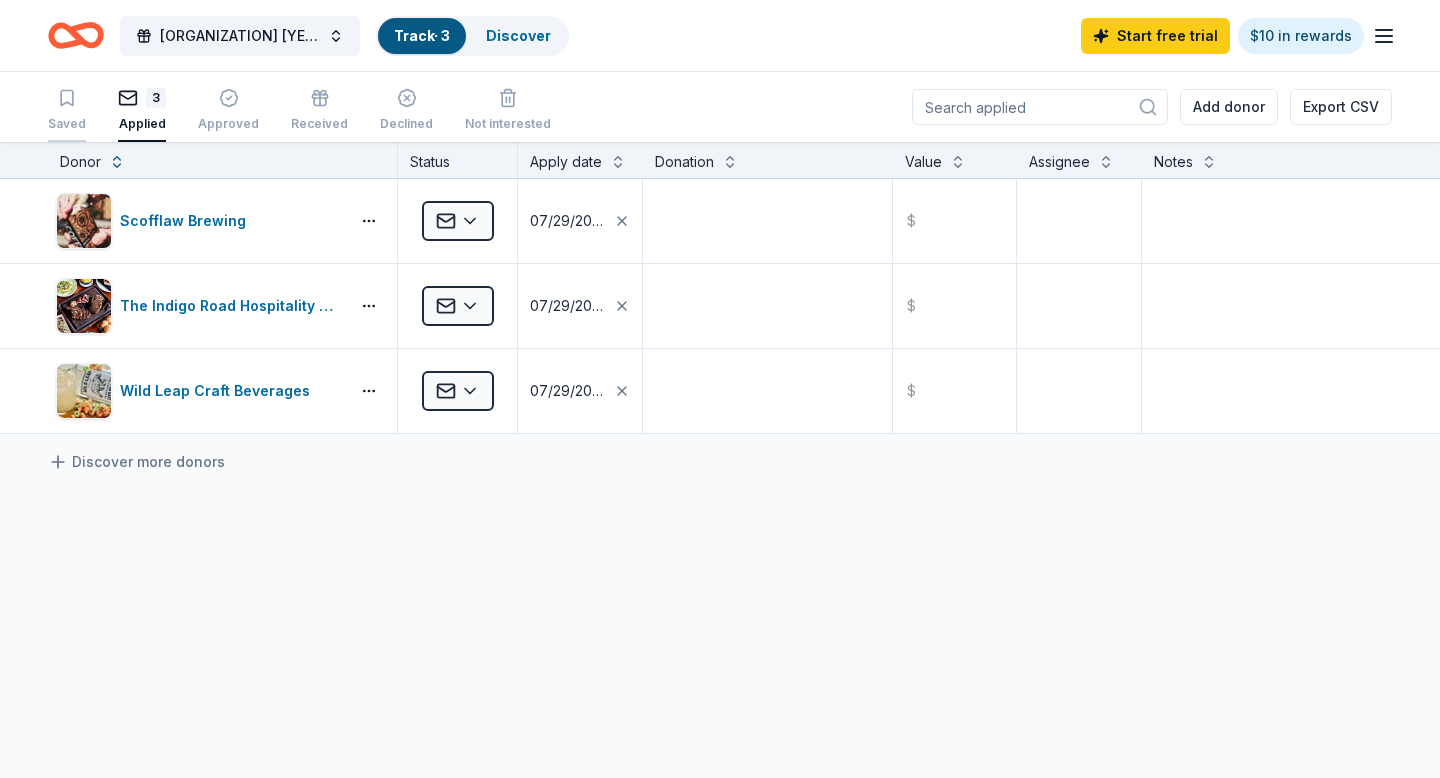 click 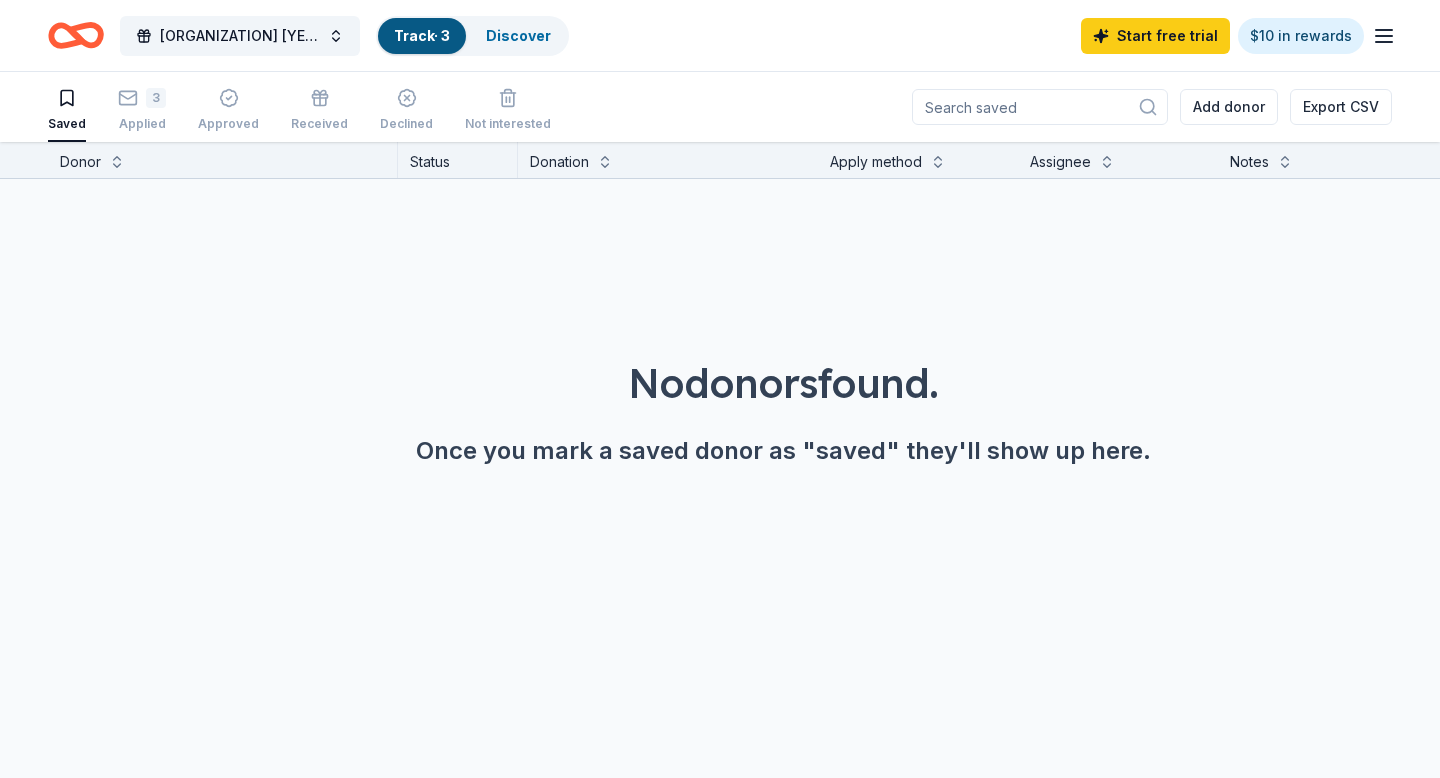 click on "Atlanta Humane Society 2025 Golf Classic Track  · 3 Discover Start free  trial $10 in rewards" at bounding box center [720, 35] 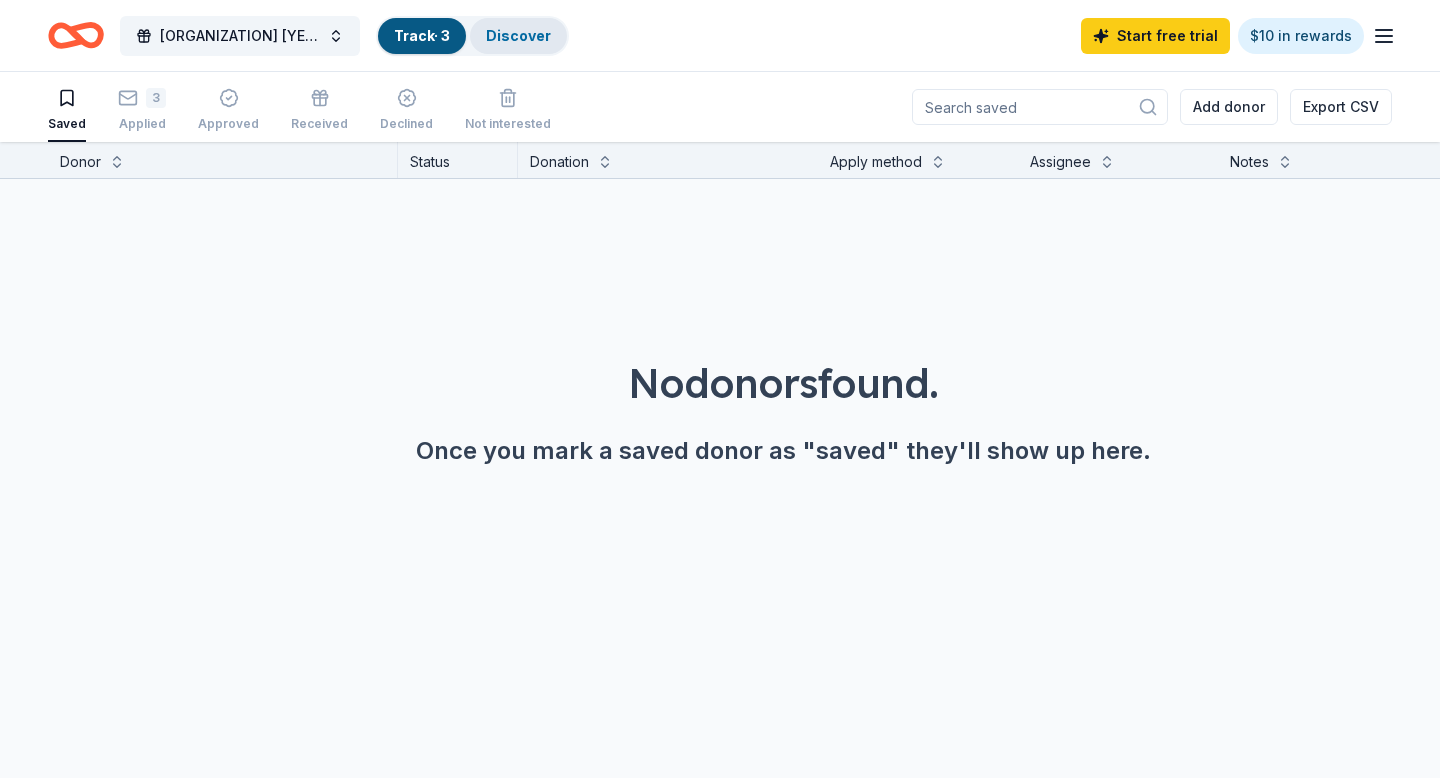 click on "Discover" at bounding box center [518, 35] 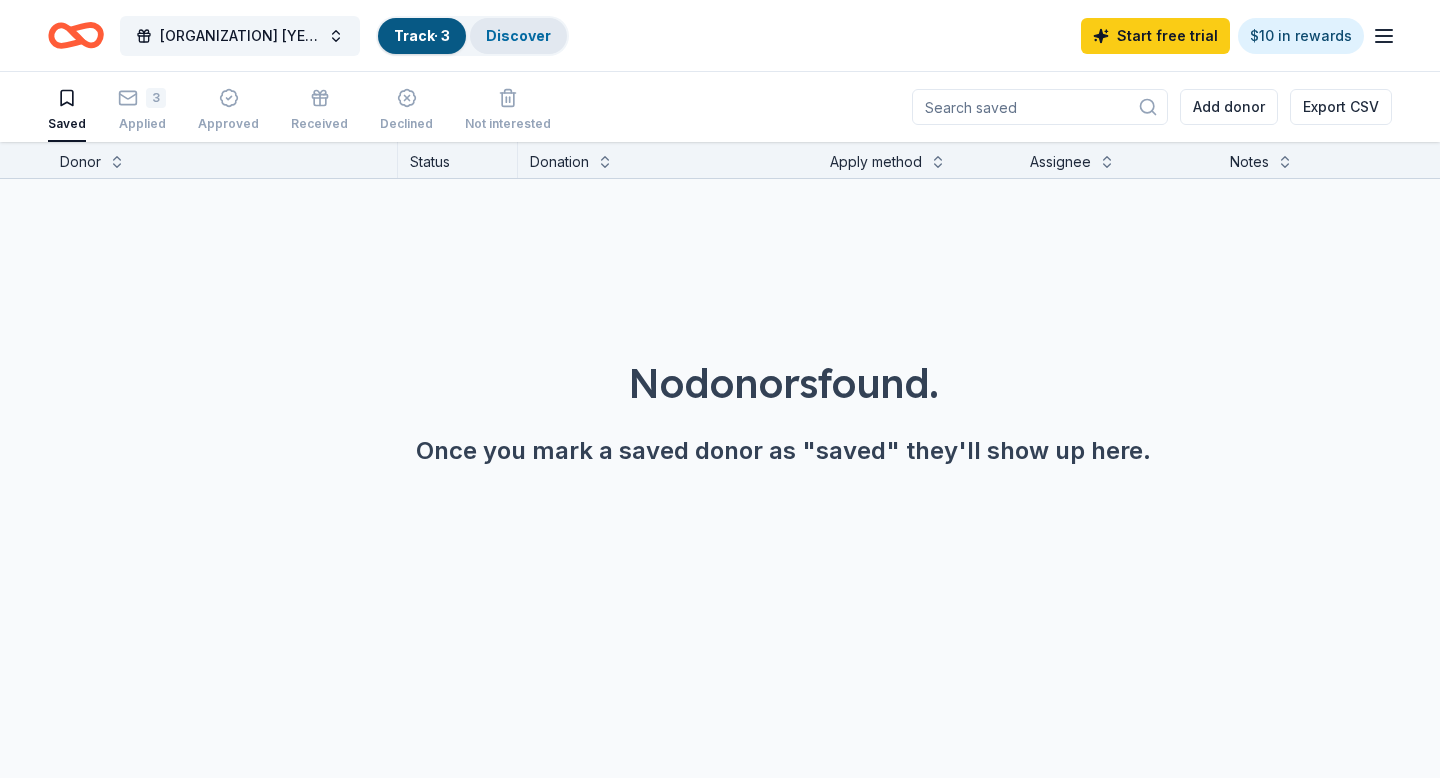 click on "Discover" at bounding box center [518, 35] 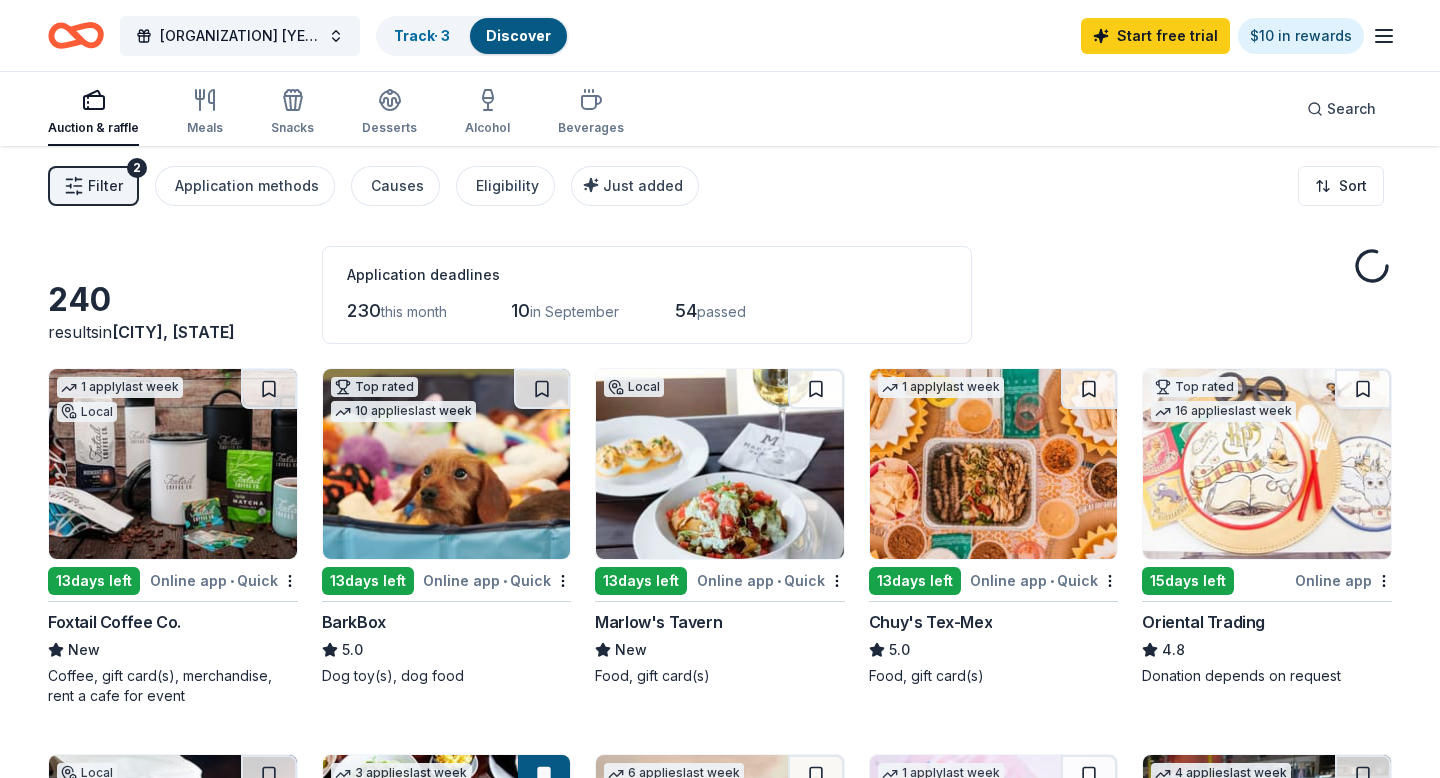 click on "240 results  in  Johns Creek, GA Application deadlines 230  this month 10  in September 54  passed 1   apply  last week Local 13  days left Online app • Quick Foxtail Coffee Co. New Coffee, gift card(s), merchandise, rent a cafe for event Top rated 10   applies  last week 13  days left Online app • Quick BarkBox 5.0 Dog toy(s), dog food Local 13  days left Online app • Quick Marlow's Tavern New Food, gift card(s) 1   apply  last week 13  days left Online app • Quick Chuy's Tex-Mex 5.0 Food, gift card(s) Top rated 16   applies  last week 15  days left Online app Oriental Trading 4.8 Donation depends on request Local 22 days left Online app Dancing Goats Coffee New Coffee products, gift card(s), merchandise, equipment 3   applies  last week 13  days left Online app • Quick The Indigo Road Hospitality Group New Donation depends on request 6   applies  last week 13  days left Online app Let's Roam 4.4 3 Family Scavenger Hunt Six Pack ($270 Value), 2 Date Night Scavenger Hunt Two Pack ($130 Value) 1   13" at bounding box center [720, 1420] 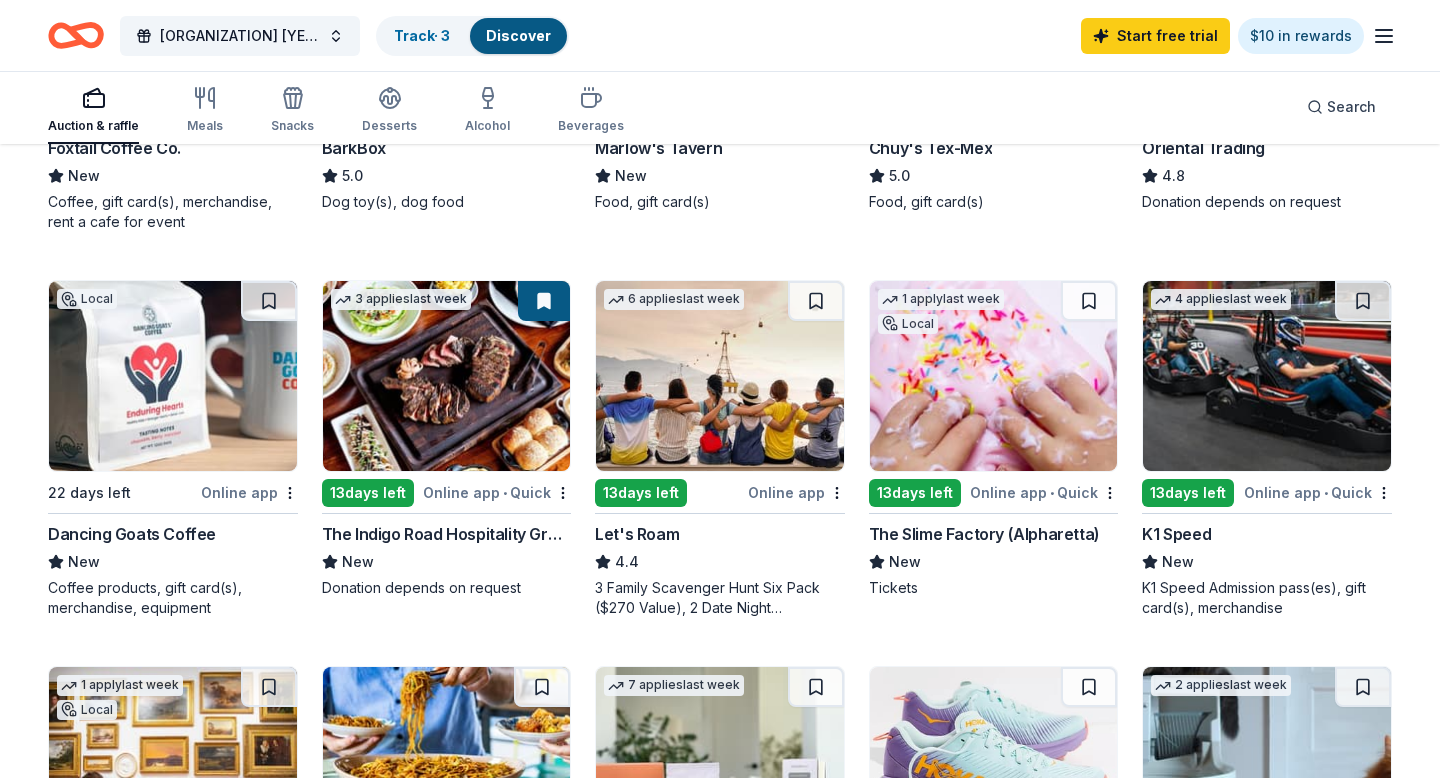 scroll, scrollTop: 0, scrollLeft: 0, axis: both 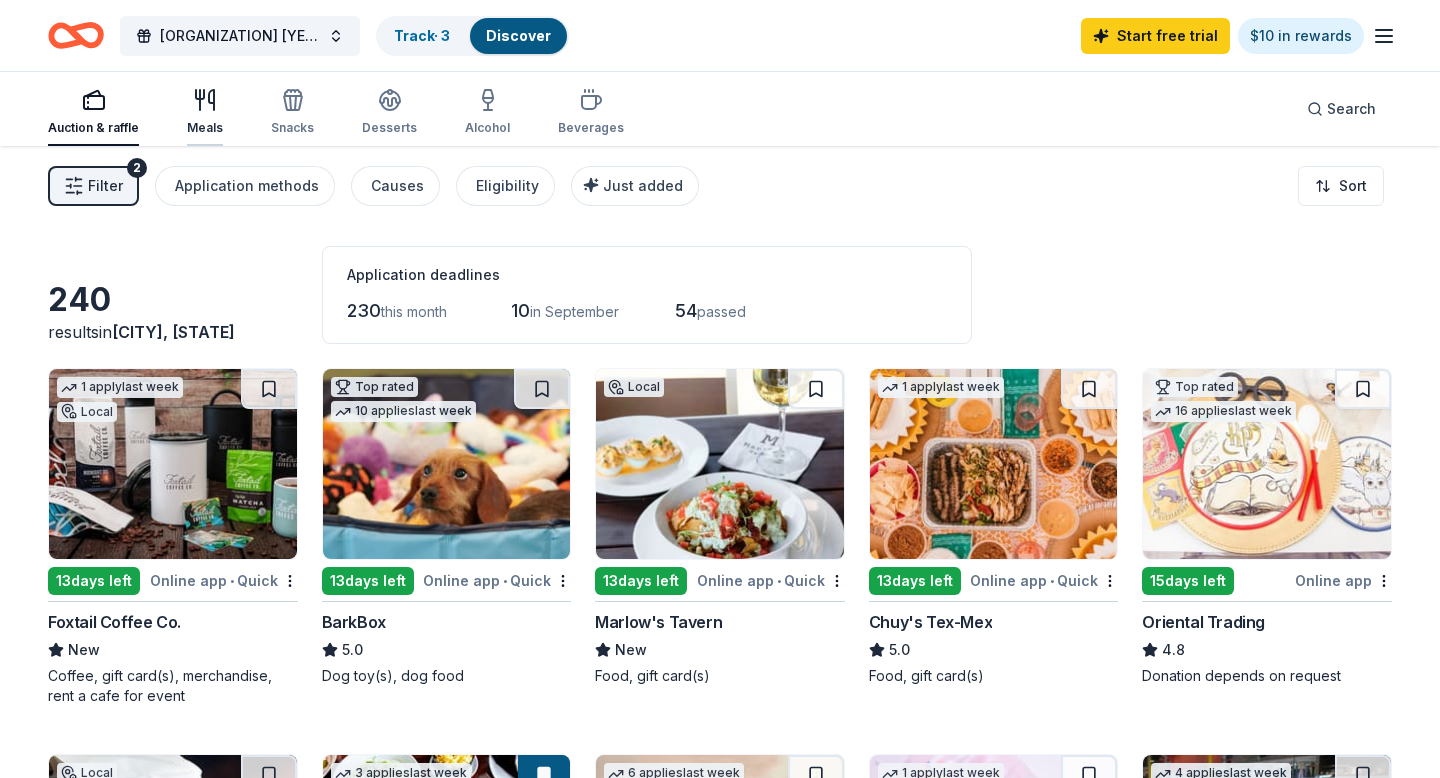 click on "Meals" at bounding box center (205, 128) 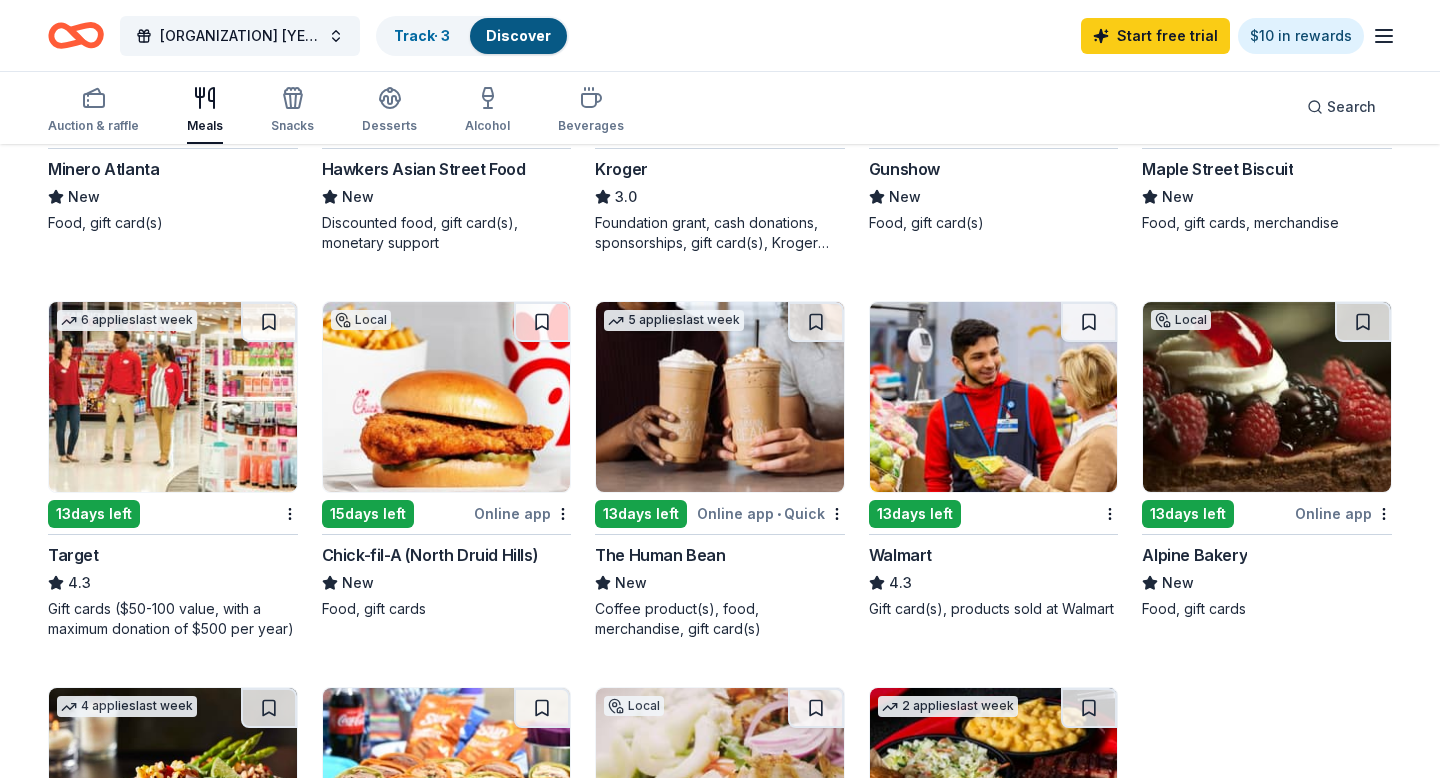 scroll, scrollTop: 539, scrollLeft: 0, axis: vertical 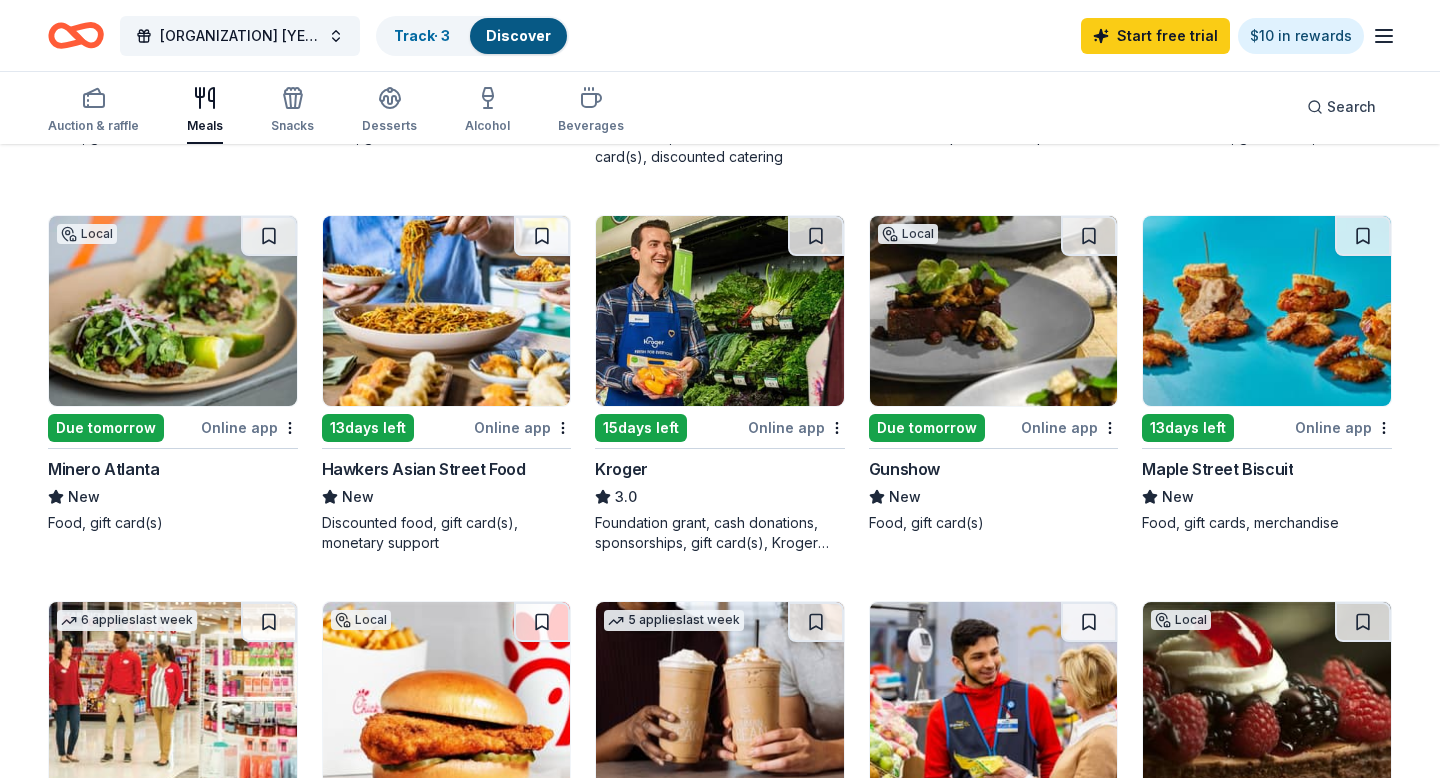 click at bounding box center (994, 311) 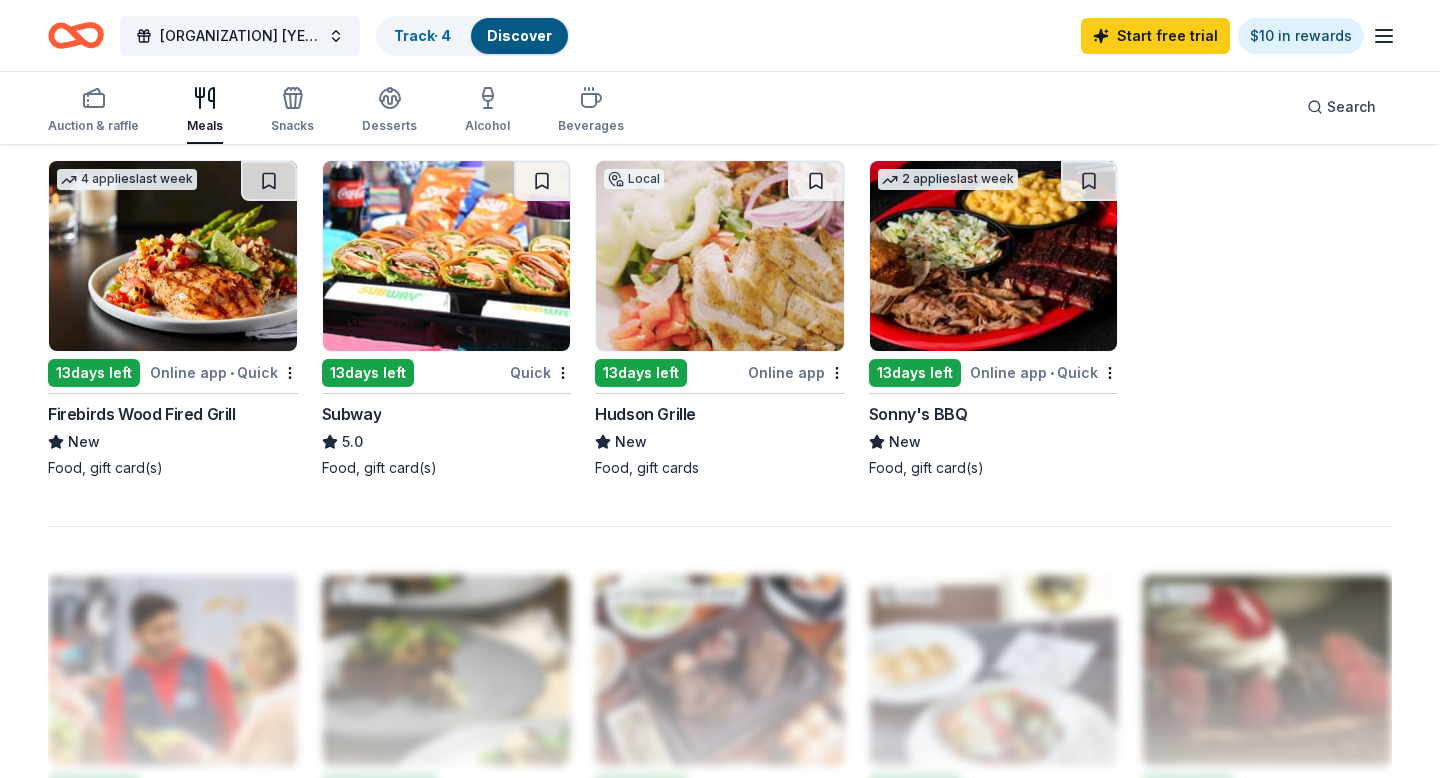 scroll, scrollTop: 1368, scrollLeft: 0, axis: vertical 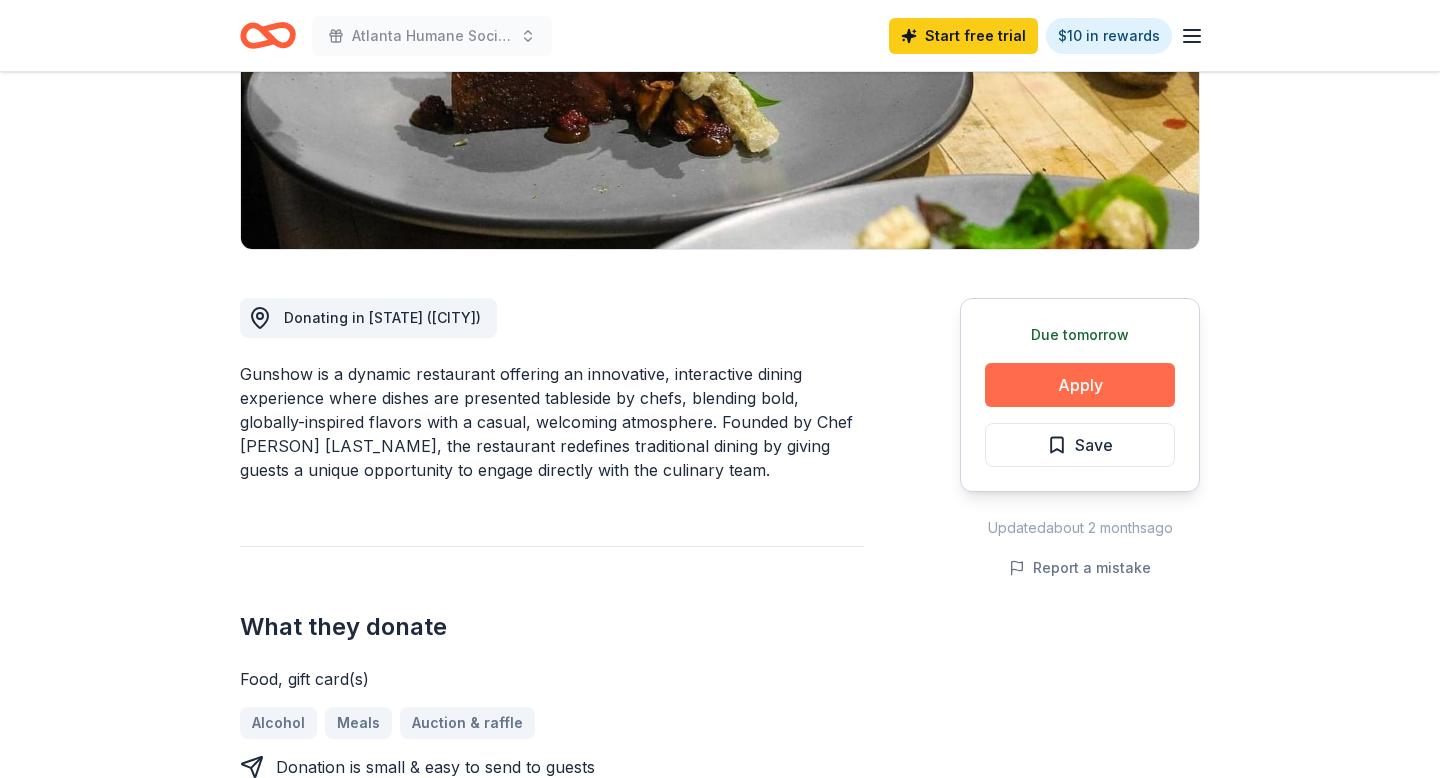 click on "Apply" at bounding box center (1080, 385) 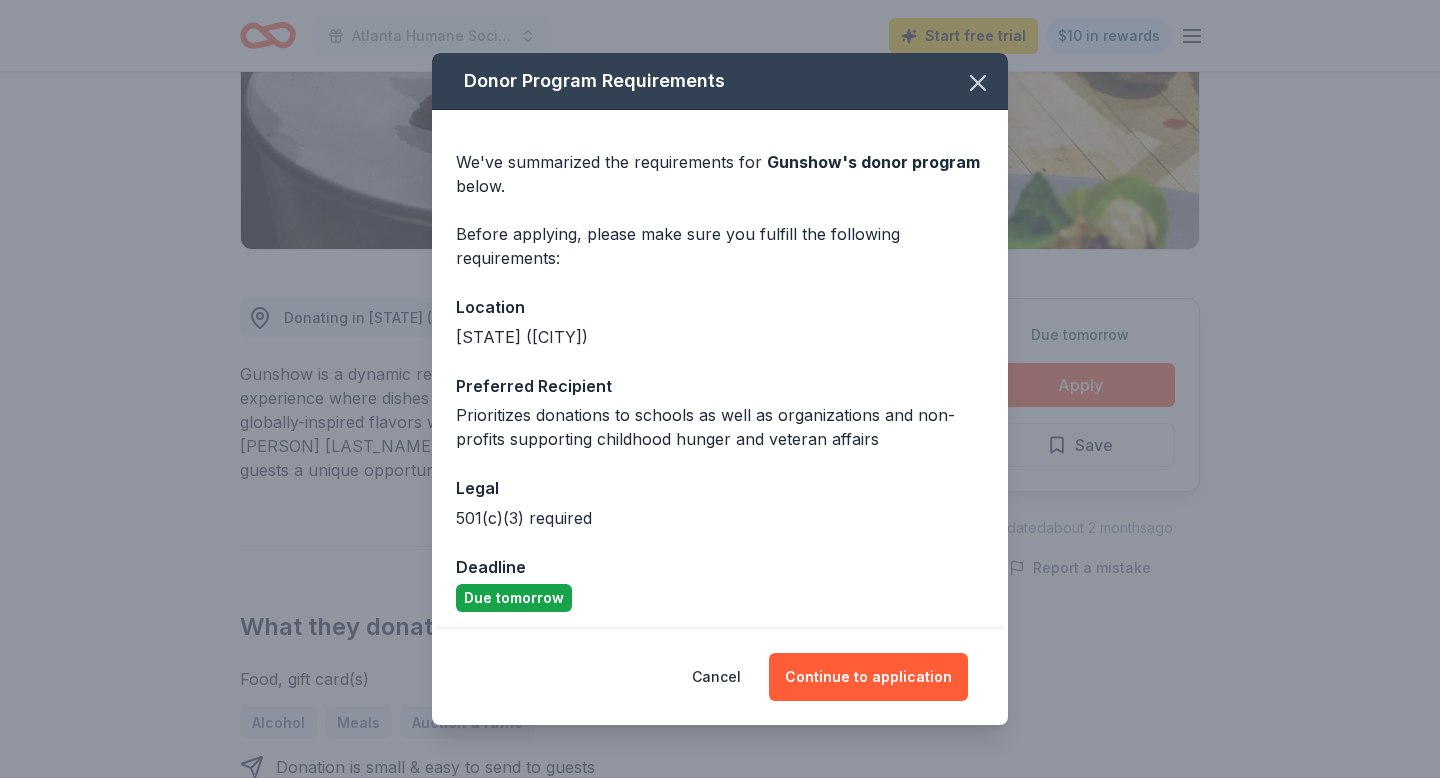 scroll, scrollTop: 7, scrollLeft: 0, axis: vertical 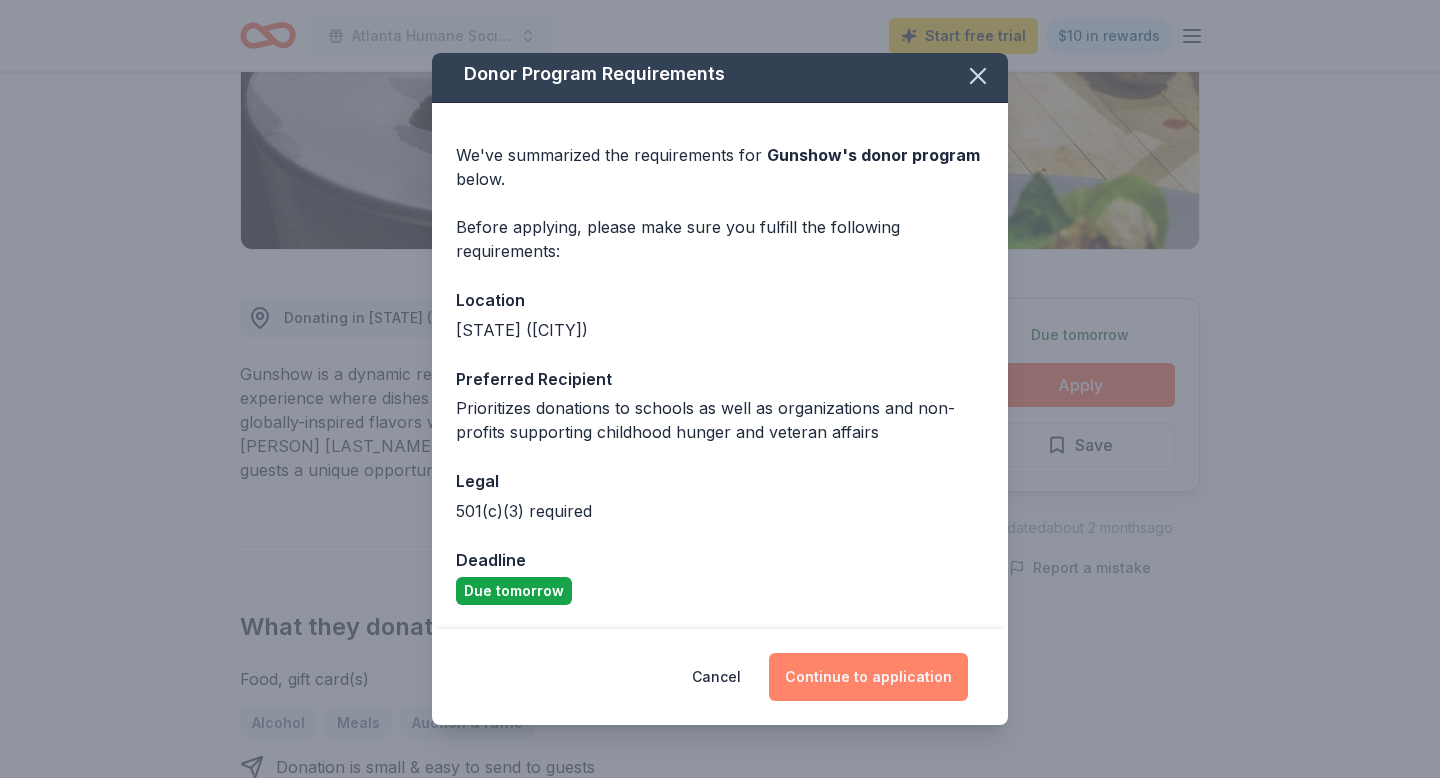 click on "Continue to application" at bounding box center [868, 677] 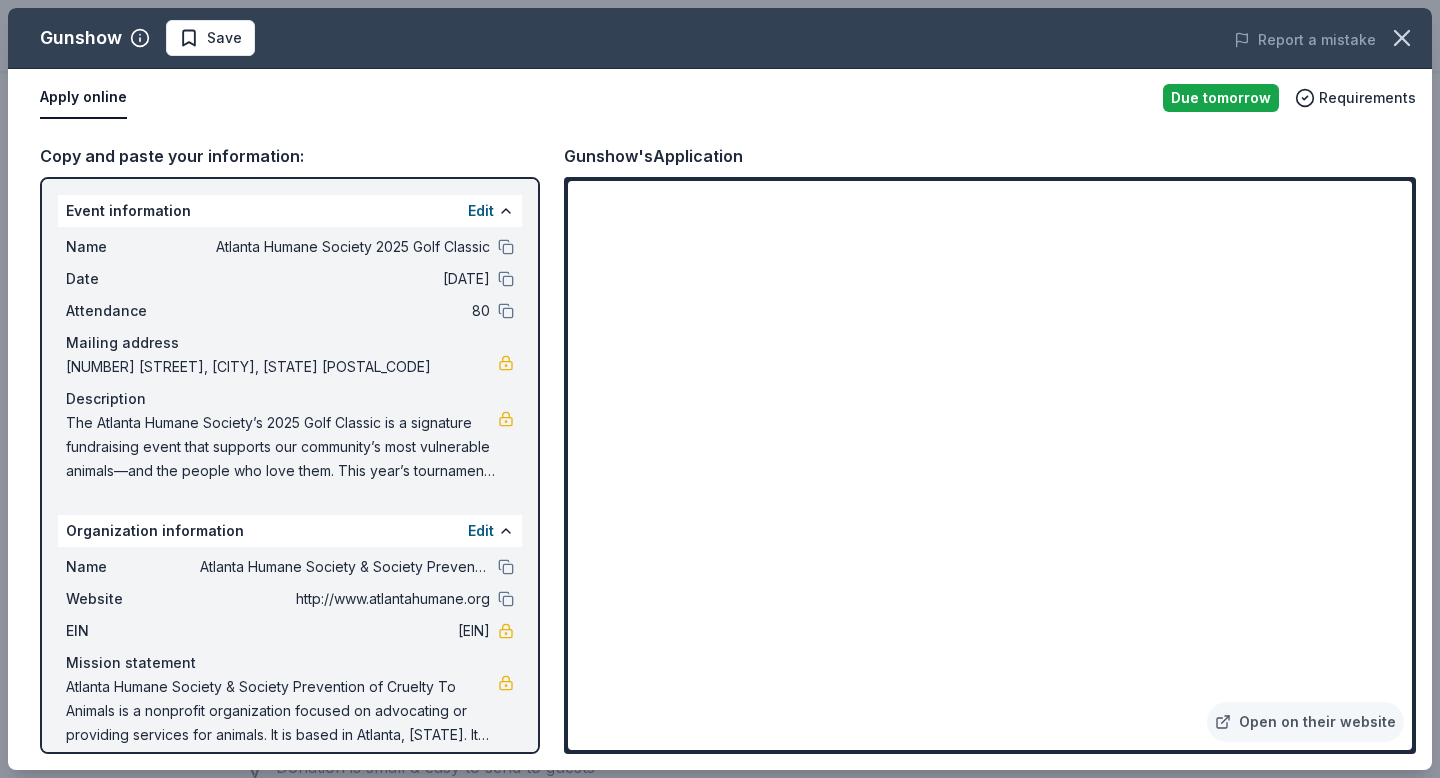 scroll, scrollTop: 1973, scrollLeft: 0, axis: vertical 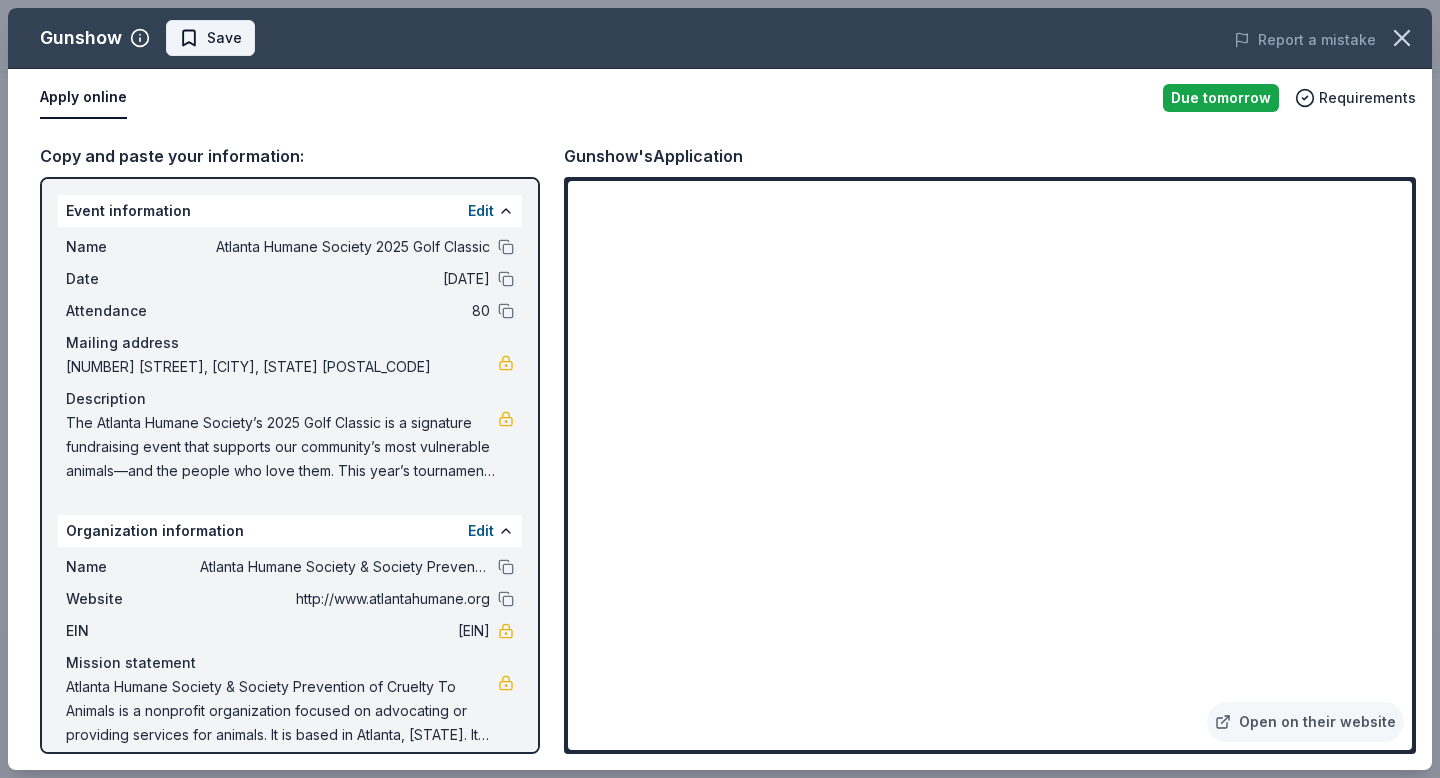 click on "Save" at bounding box center [210, 38] 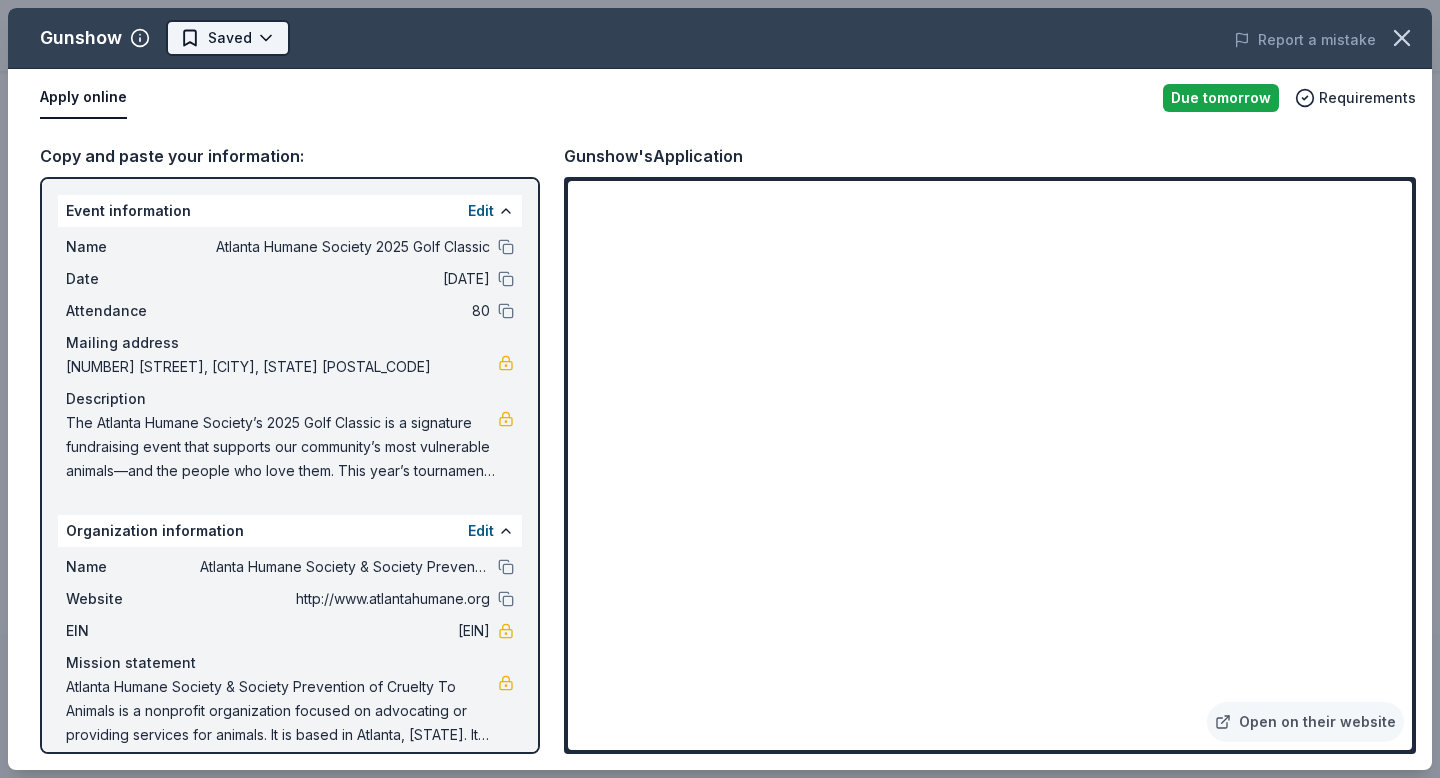 click on "Atlanta Humane Society 2025 Golf Classic Saved Apply Due tomorrow Share Gunshow New Share Donating in [STATE] ([CITY]) Gunshow is a dynamic restaurant offering an innovative, interactive dining experience where dishes are presented tableside by chefs, blending bold, globally-inspired flavors with a casual, welcoming atmosphere. Founded by Chef [PERSON] [LAST_NAME], the restaurant redefines traditional dining by giving guests a unique opportunity to engage directly with the culinary team. What they donate Food, gift card(s) Alcohol Meals Auction & raffle Donation is small & easy to send to guests Who they donate to Preferred Prioritizes donations to schools as well as organizations and non-profits supporting childhood hunger and veteran affairs Children Education Military Poverty & Hunger 501(c)(3) required Start free Pro trial to view approval rates and average donation values Due tomorrow Apply Saved Updated about 2 months ago Report a mistake New Be the first to review this company! Leave a review Similar donors" at bounding box center [720, -1584] 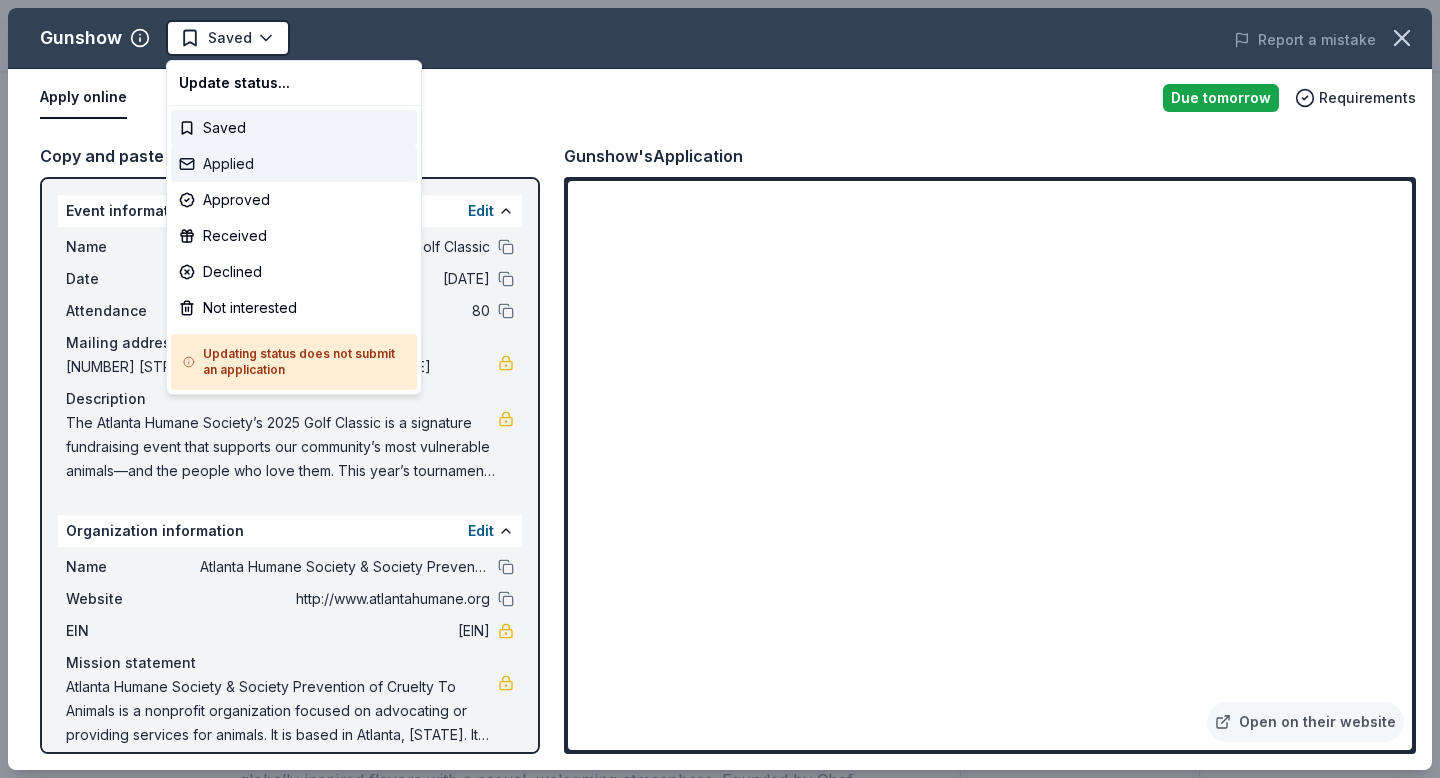 click on "Applied" at bounding box center (294, 164) 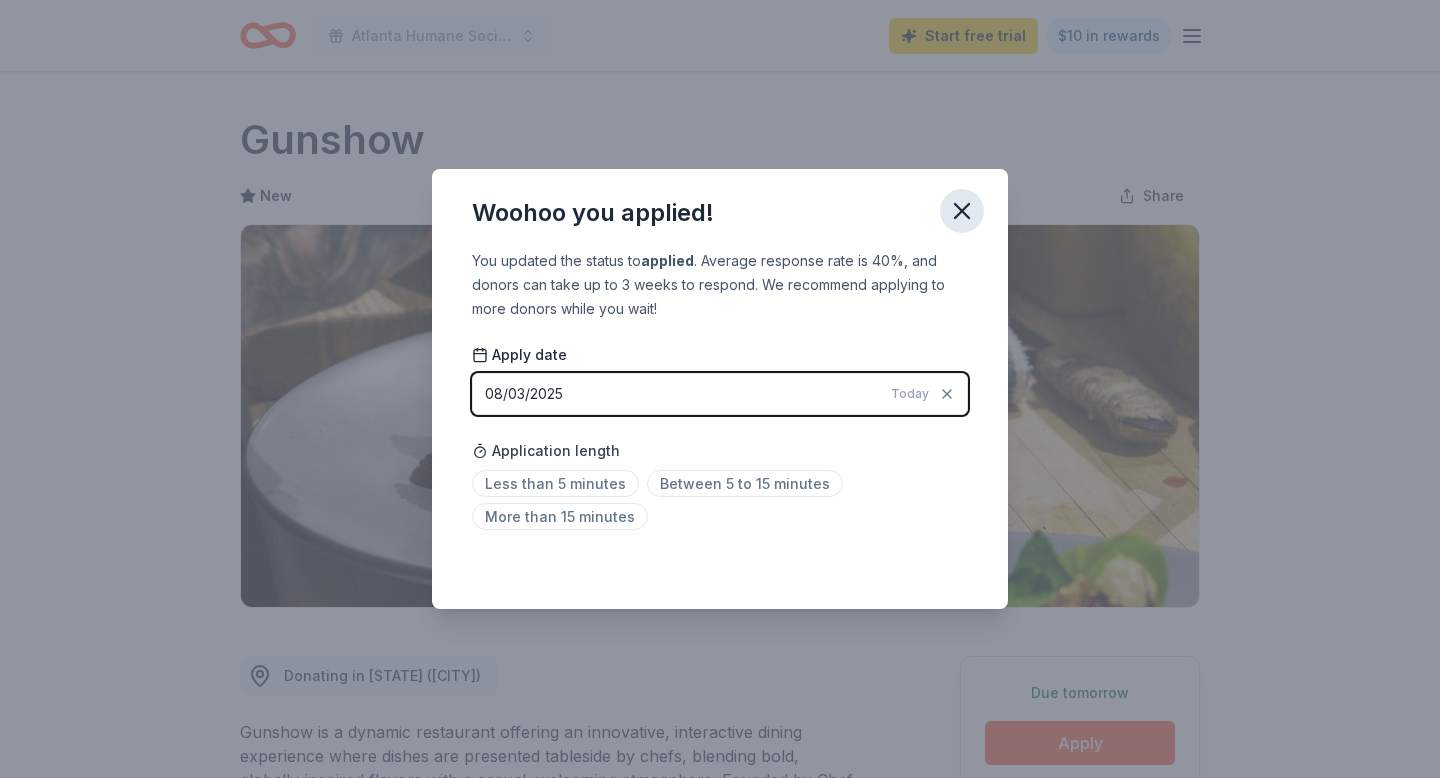 click 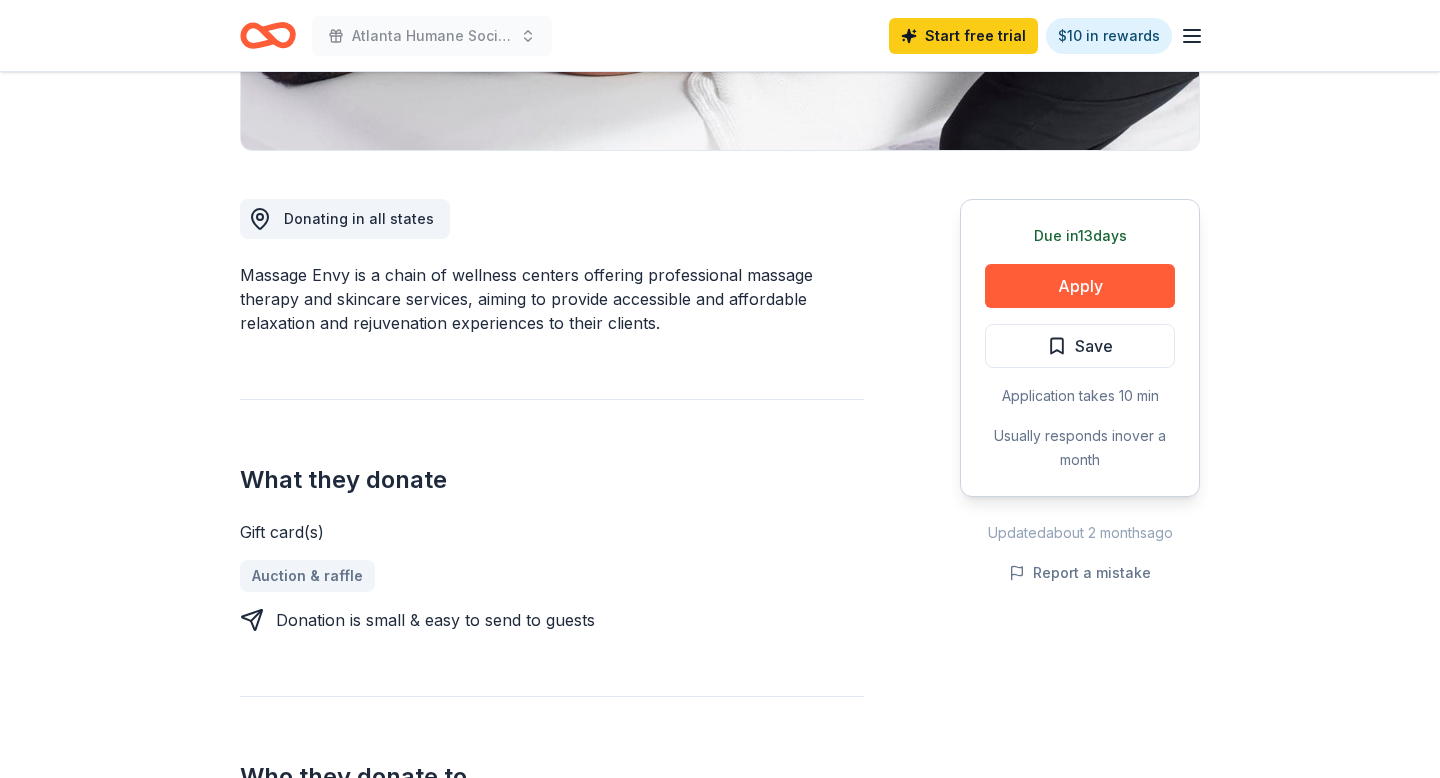 scroll, scrollTop: 458, scrollLeft: 0, axis: vertical 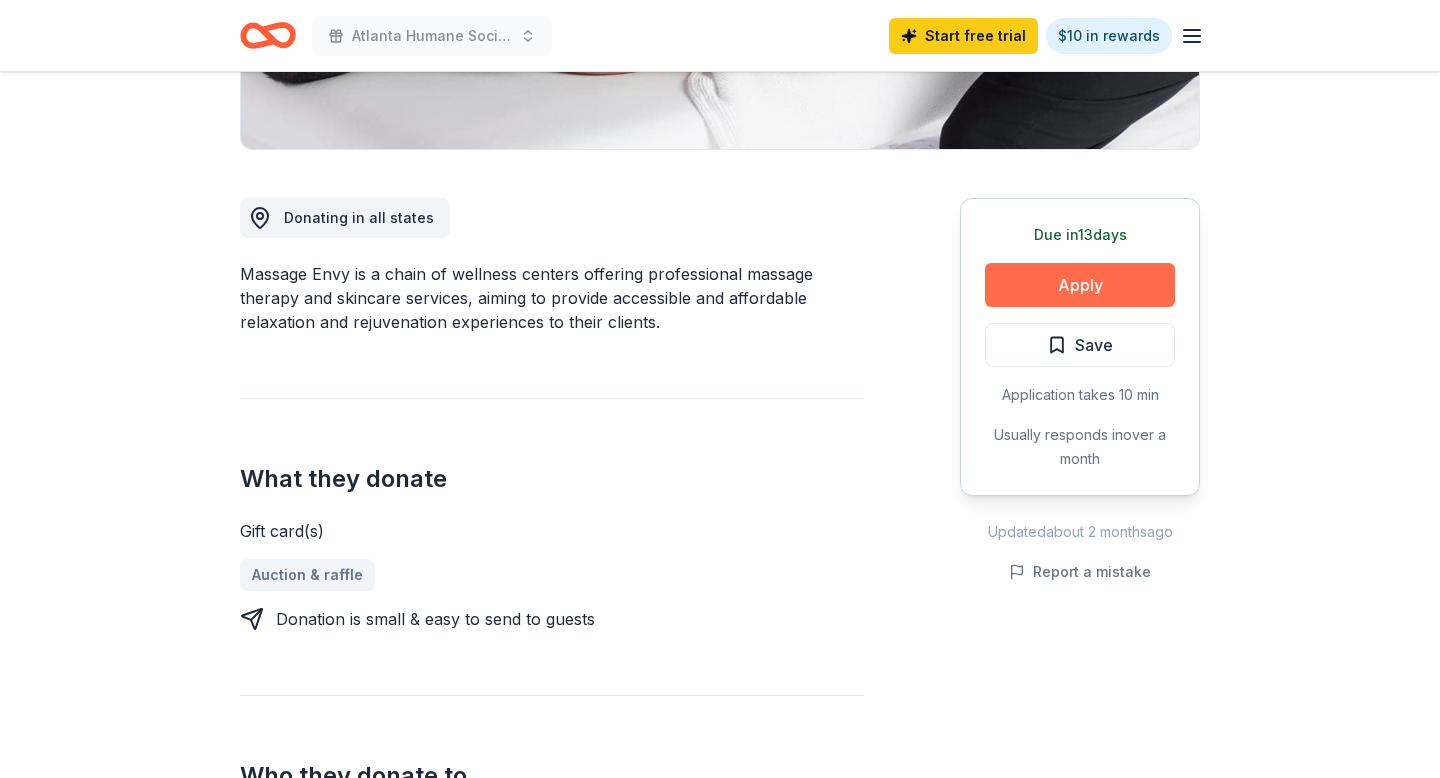 click on "Apply" at bounding box center (1080, 285) 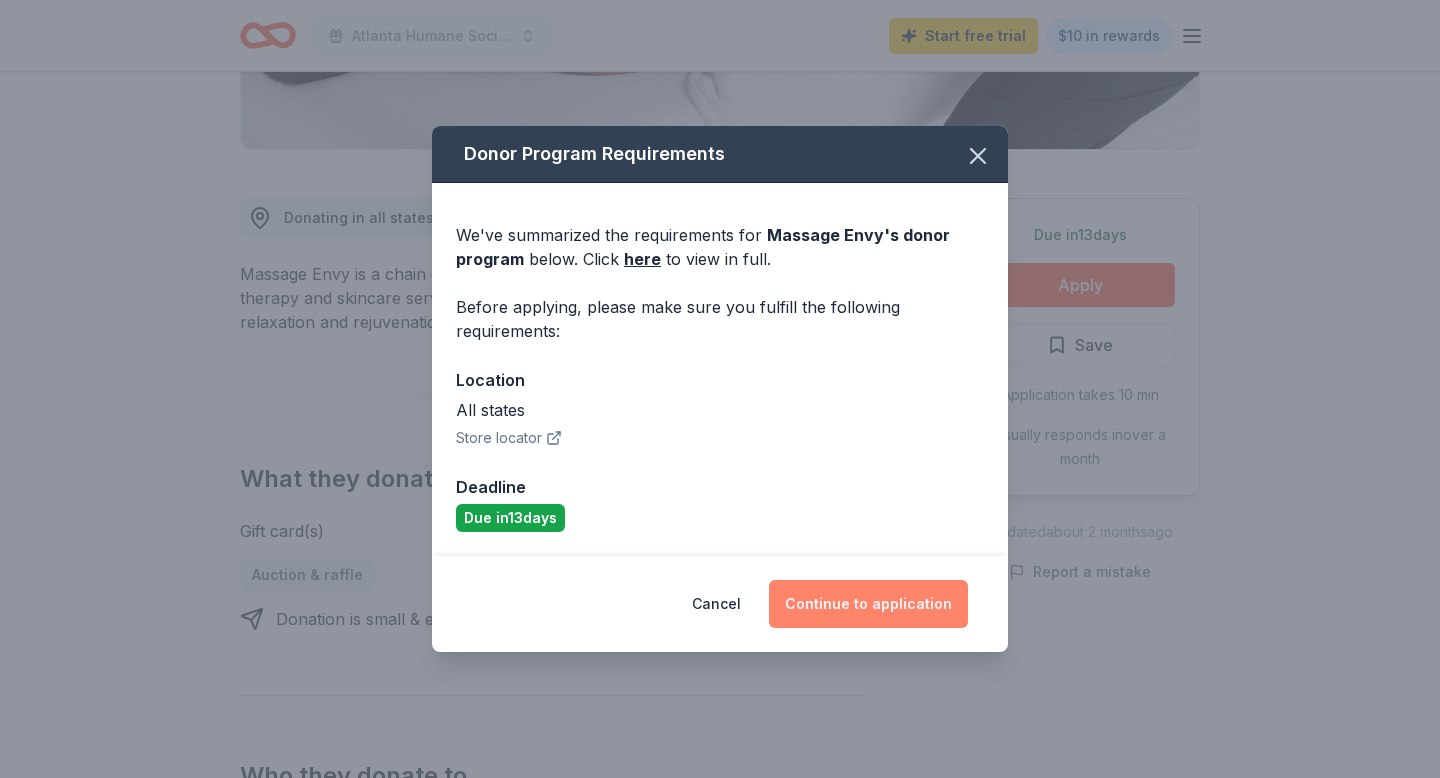 click on "Continue to application" at bounding box center [868, 604] 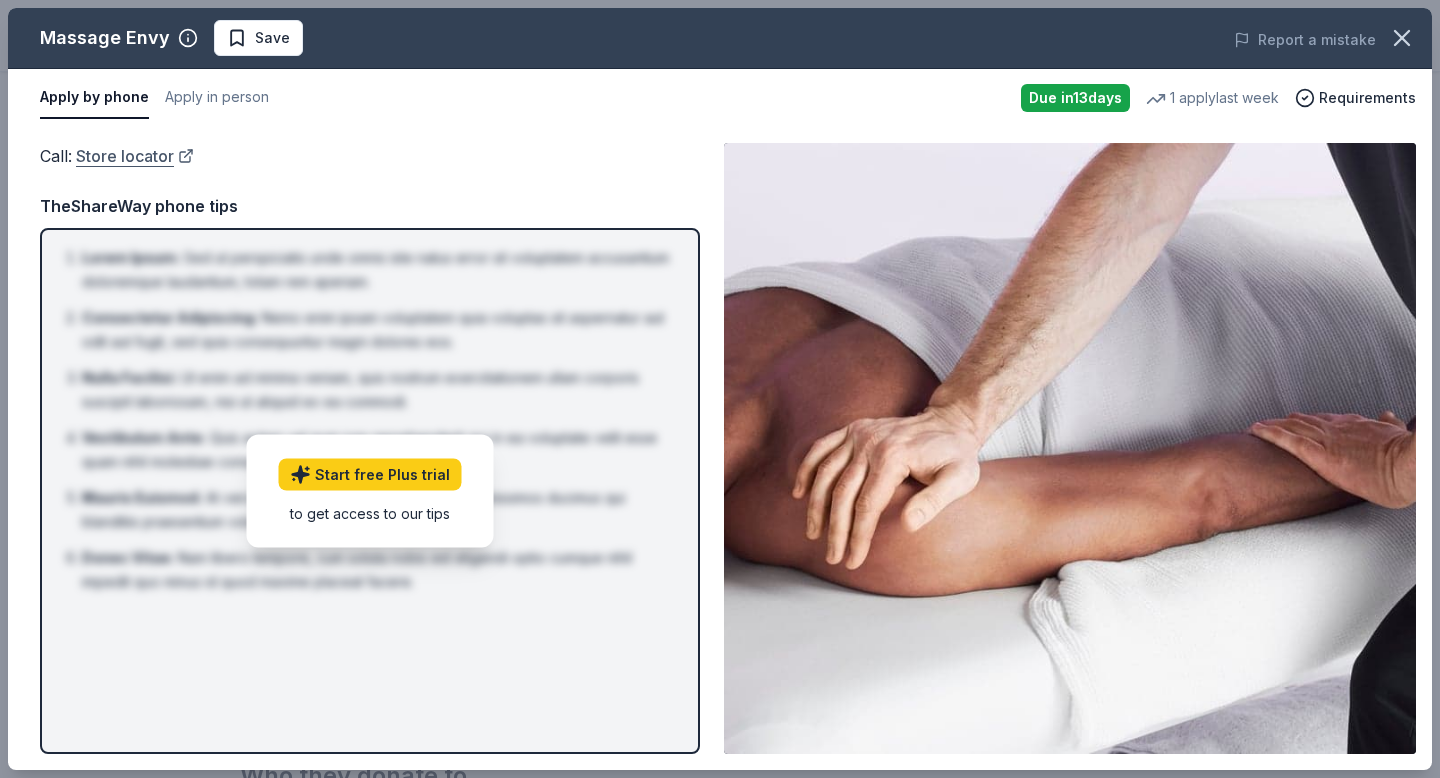 click on "Store locator" at bounding box center (135, 156) 